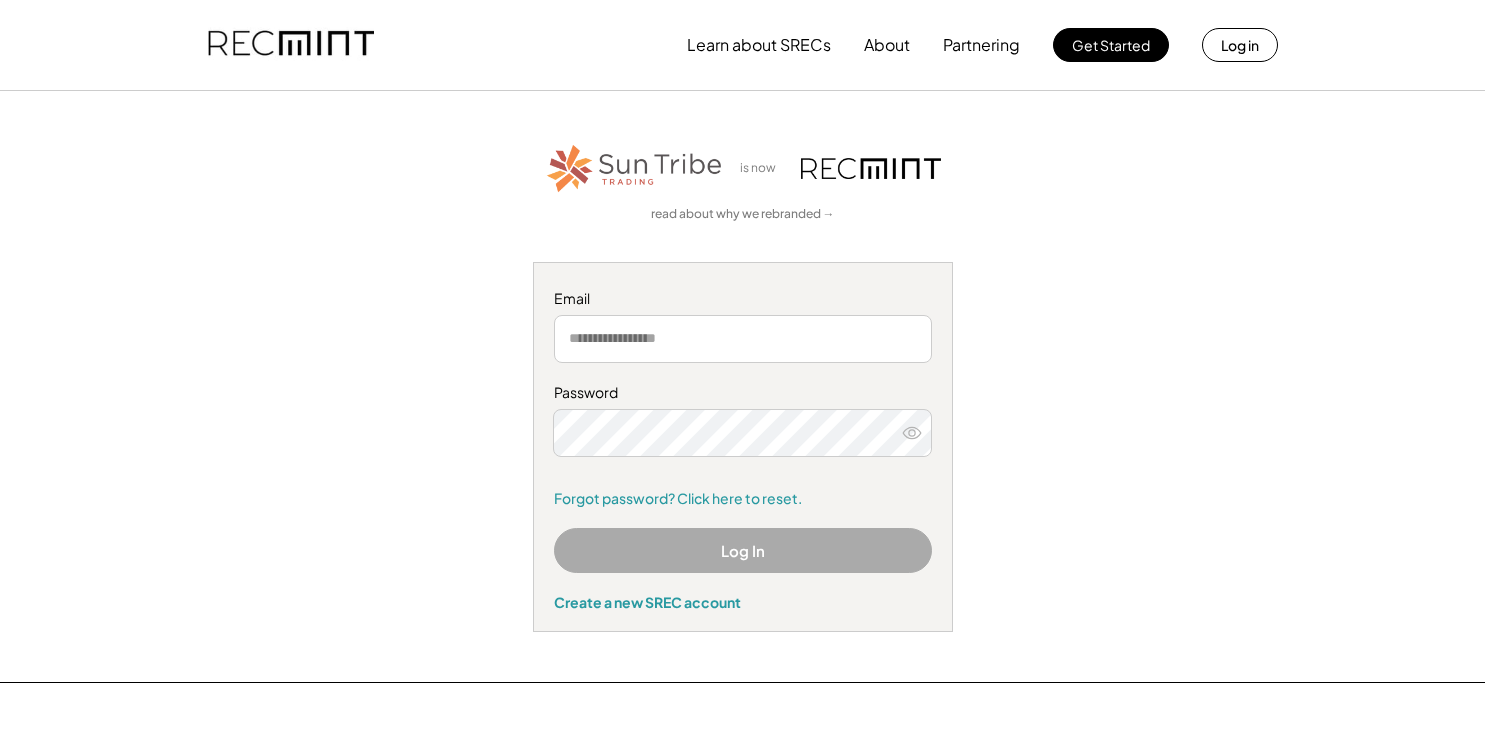 scroll, scrollTop: 0, scrollLeft: 0, axis: both 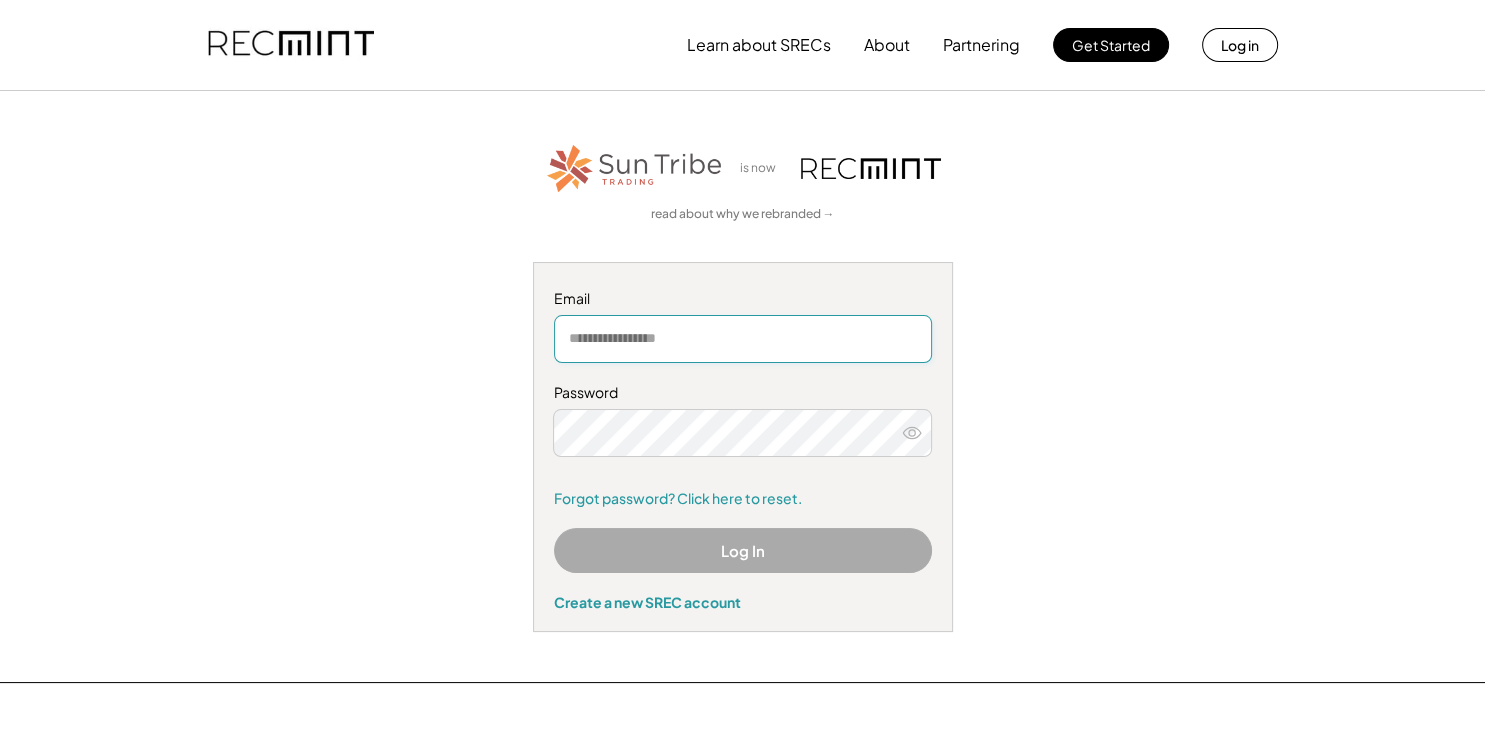 click at bounding box center (743, 339) 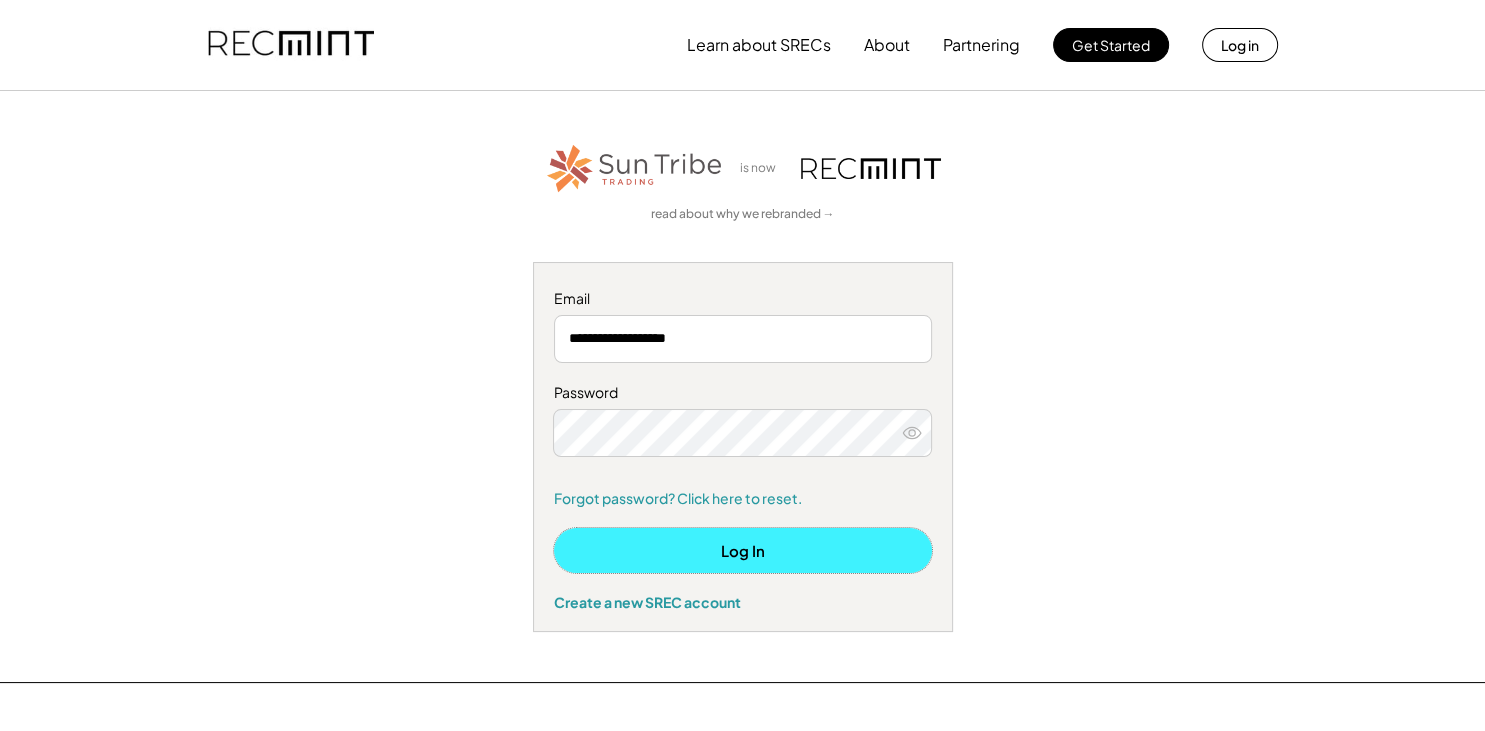 click on "Log In" at bounding box center (743, 550) 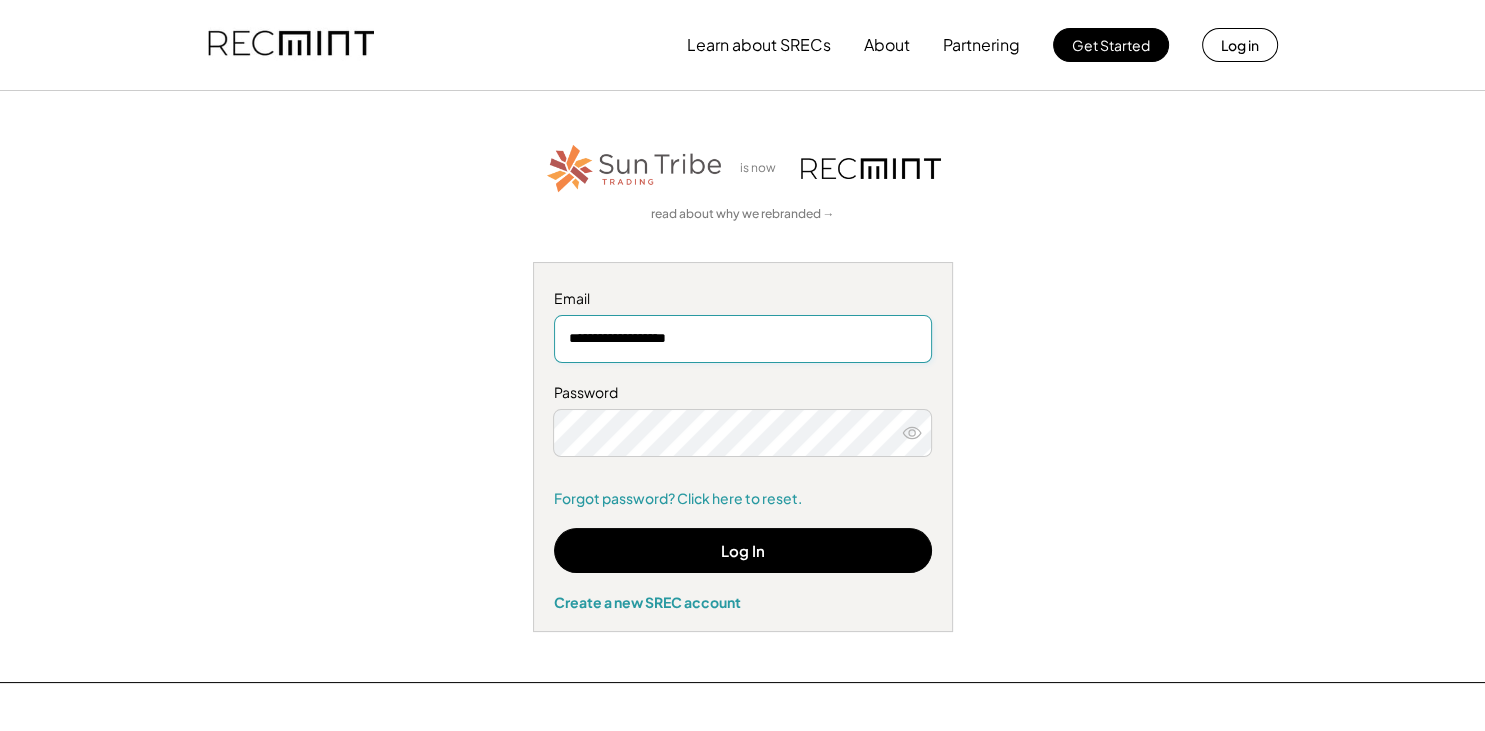 drag, startPoint x: 752, startPoint y: 342, endPoint x: 531, endPoint y: 340, distance: 221.00905 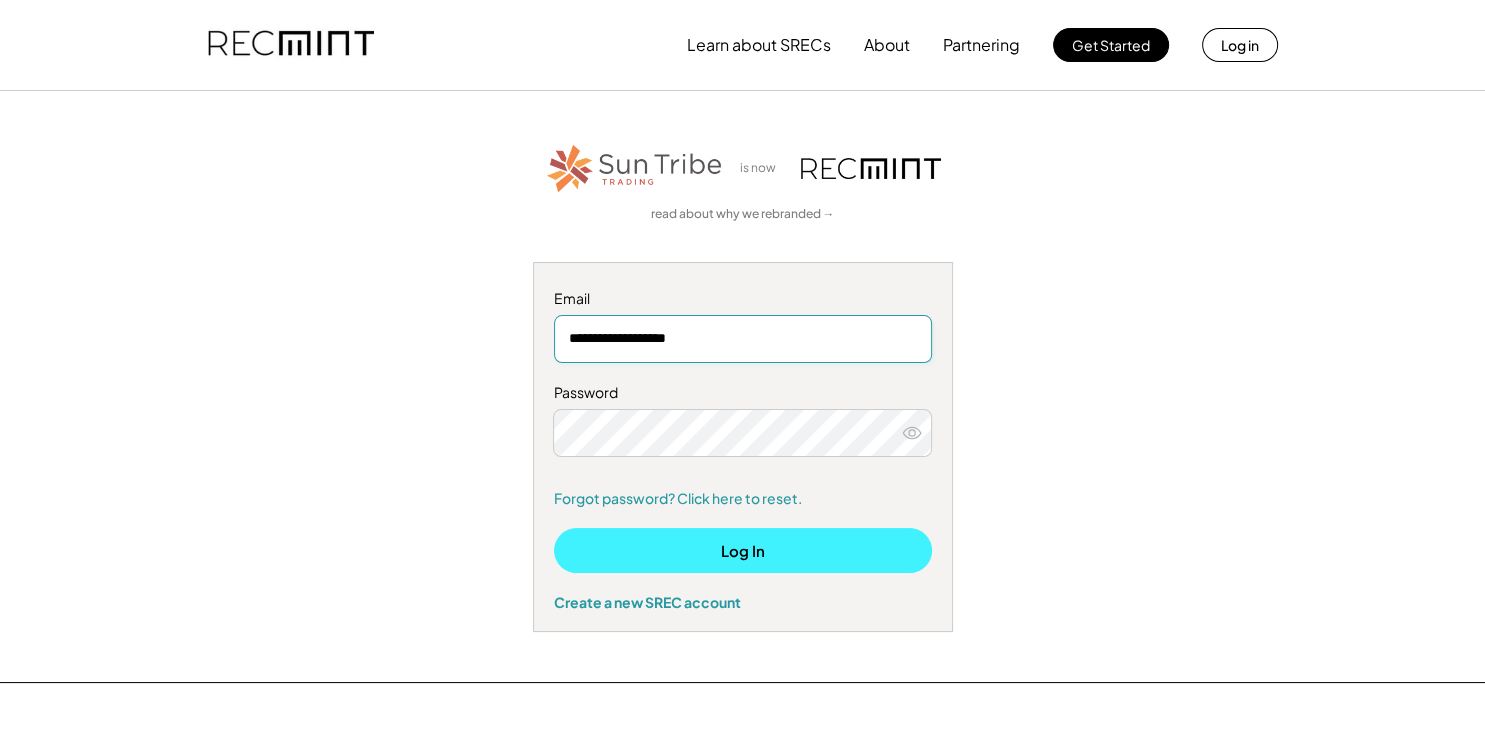 type on "**********" 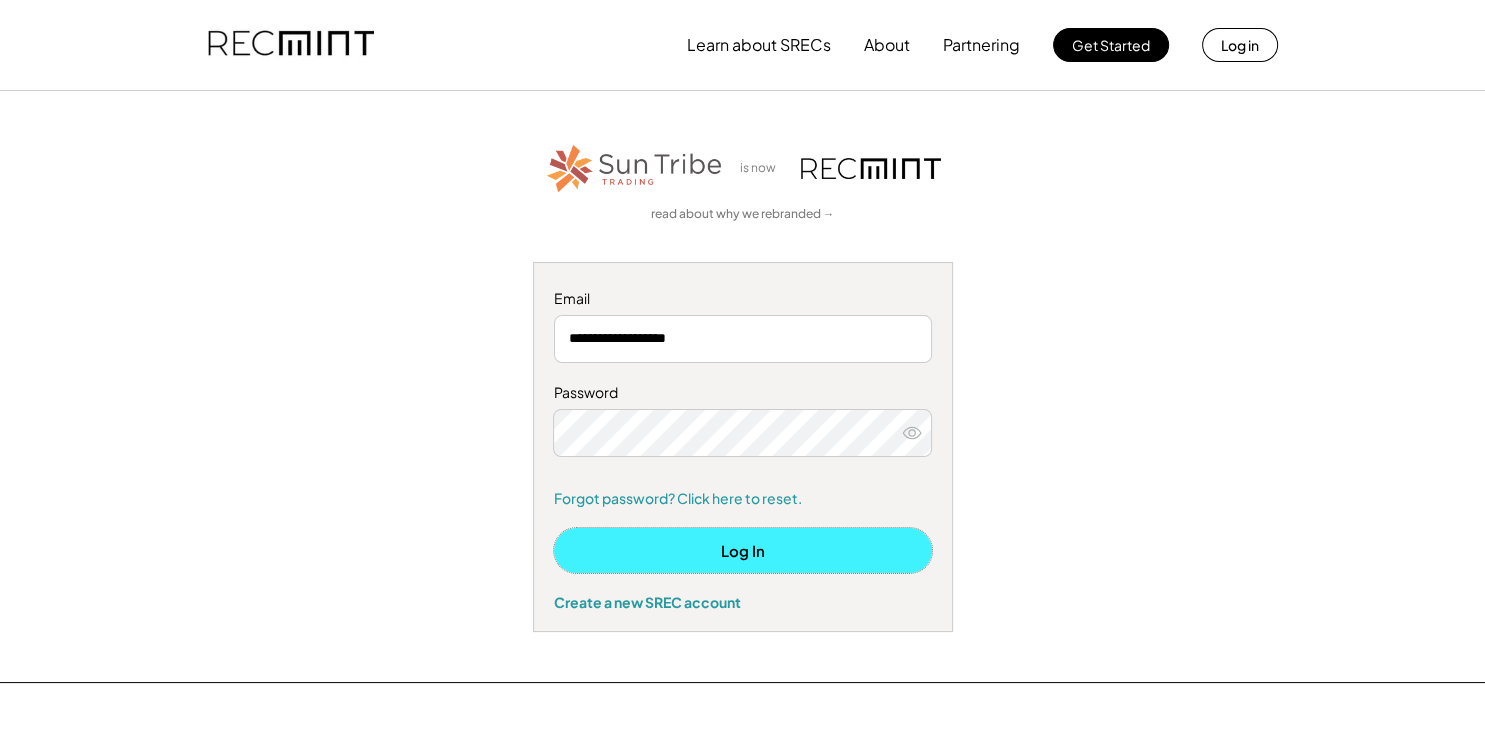 click on "Log In" at bounding box center (743, 550) 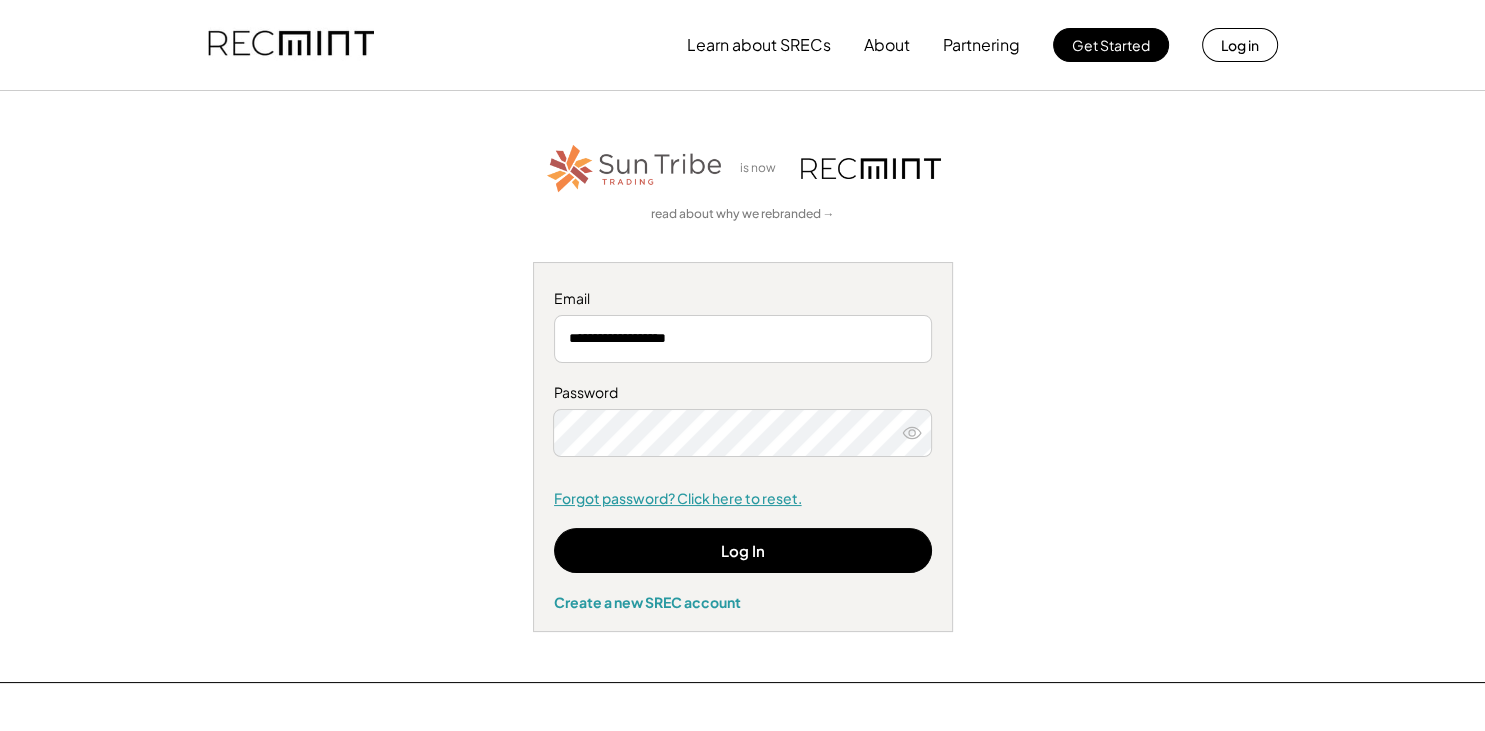 click on "Forgot password? Click here to reset." at bounding box center [743, 499] 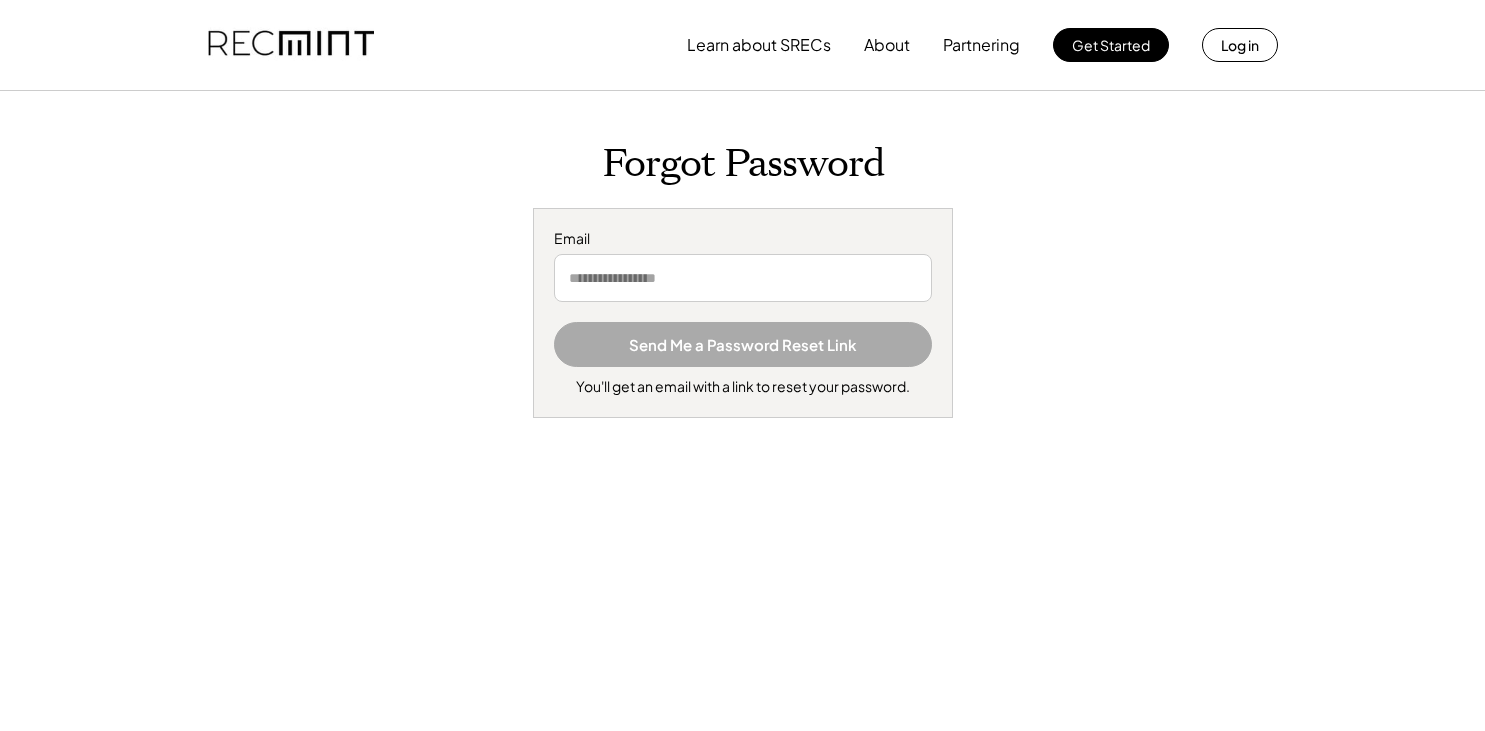 scroll, scrollTop: 0, scrollLeft: 0, axis: both 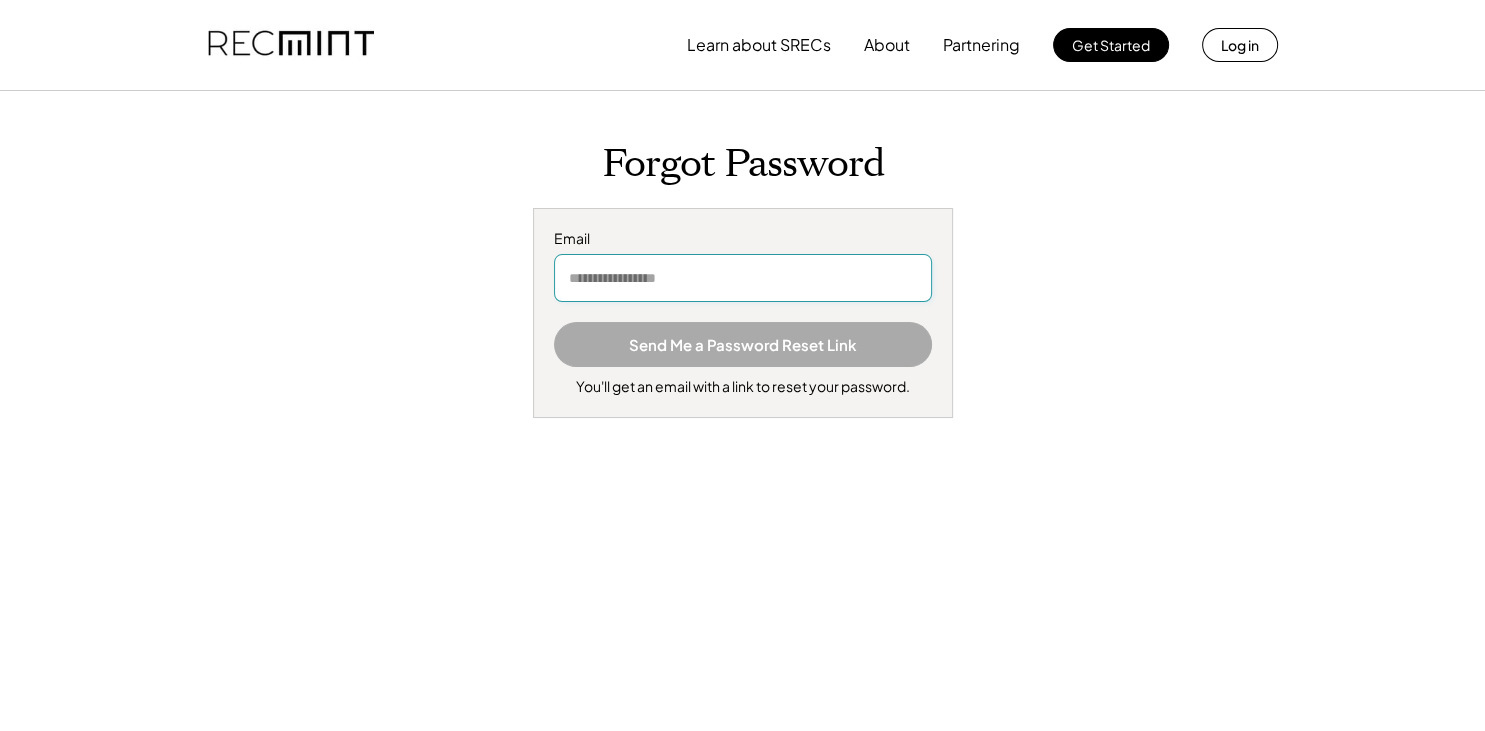 click at bounding box center (743, 278) 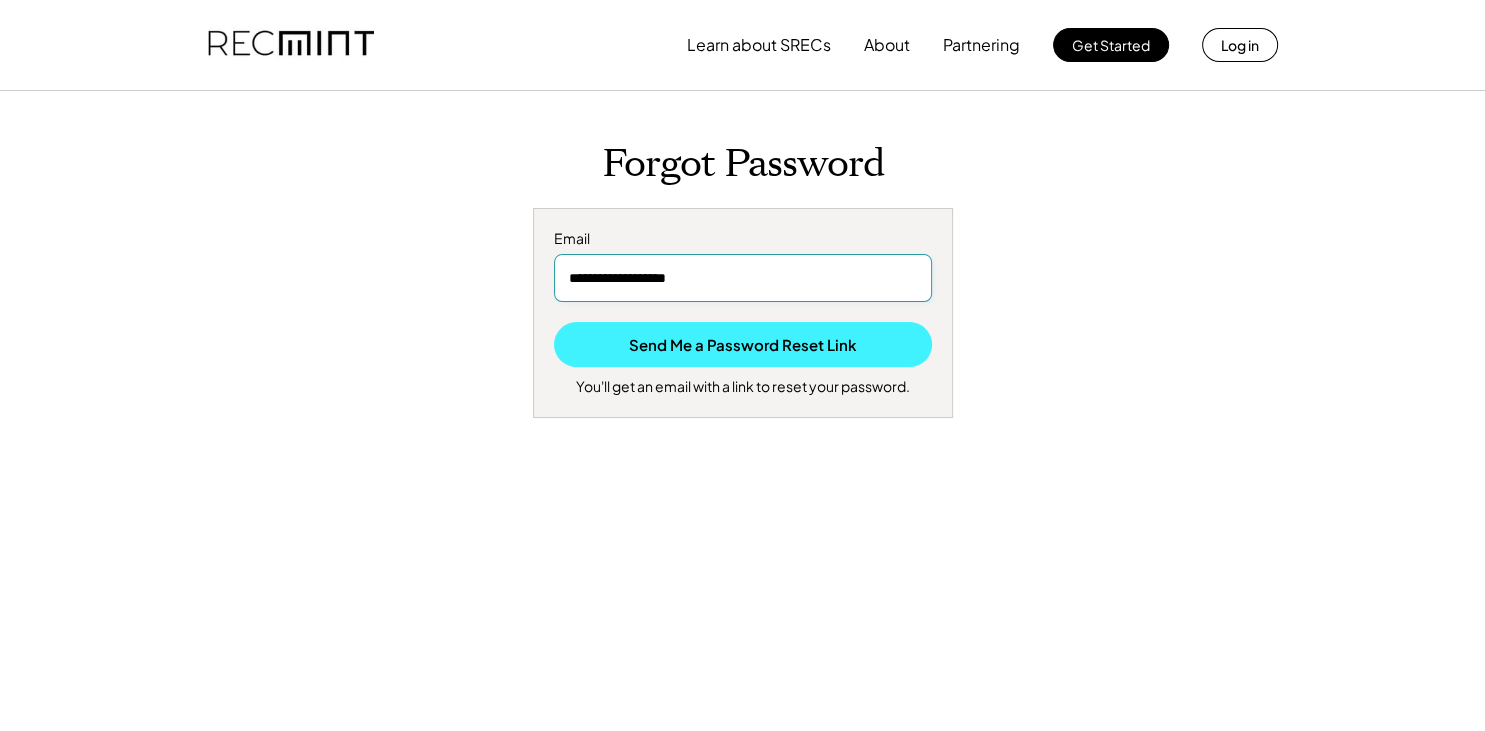 type on "**********" 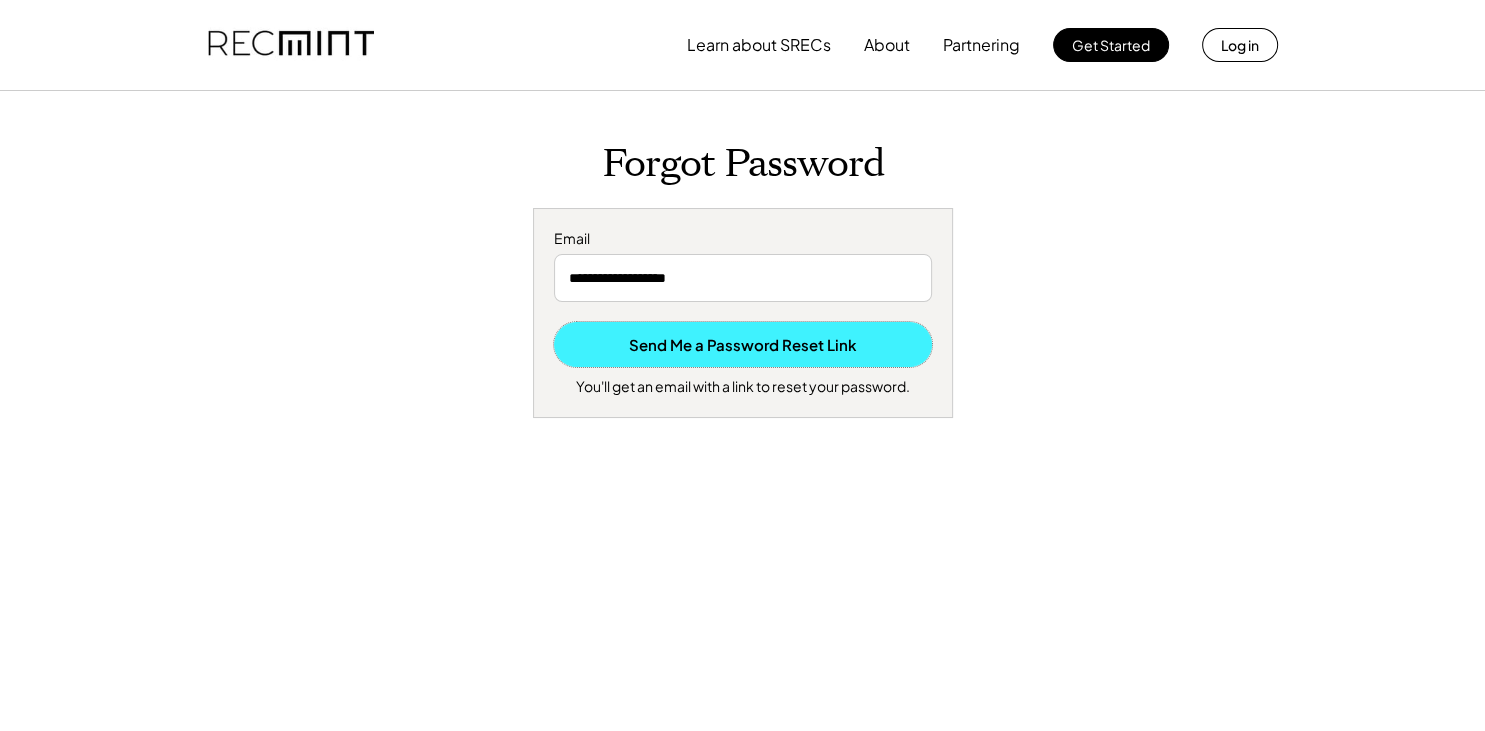 click on "Send Me a Password Reset Link" at bounding box center [743, 344] 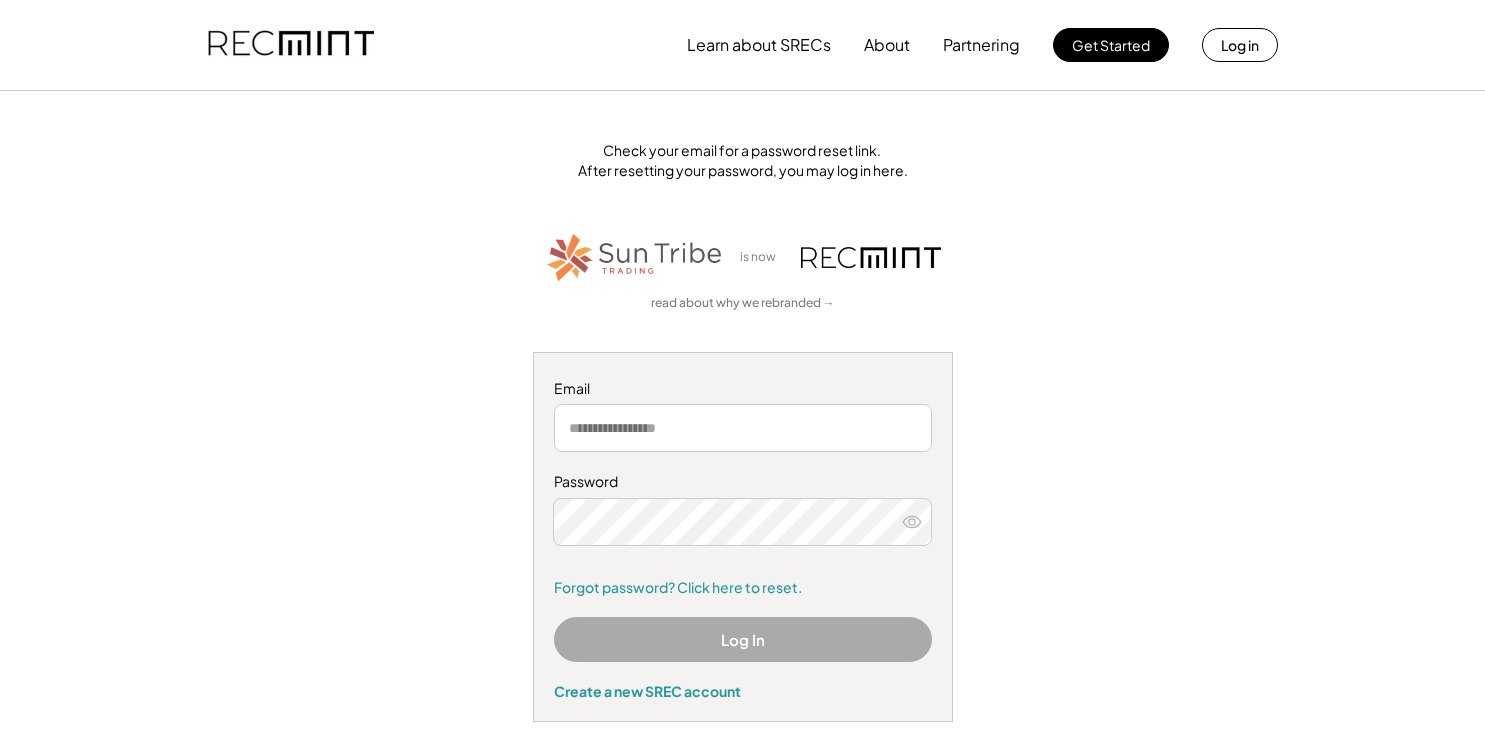 scroll, scrollTop: 0, scrollLeft: 0, axis: both 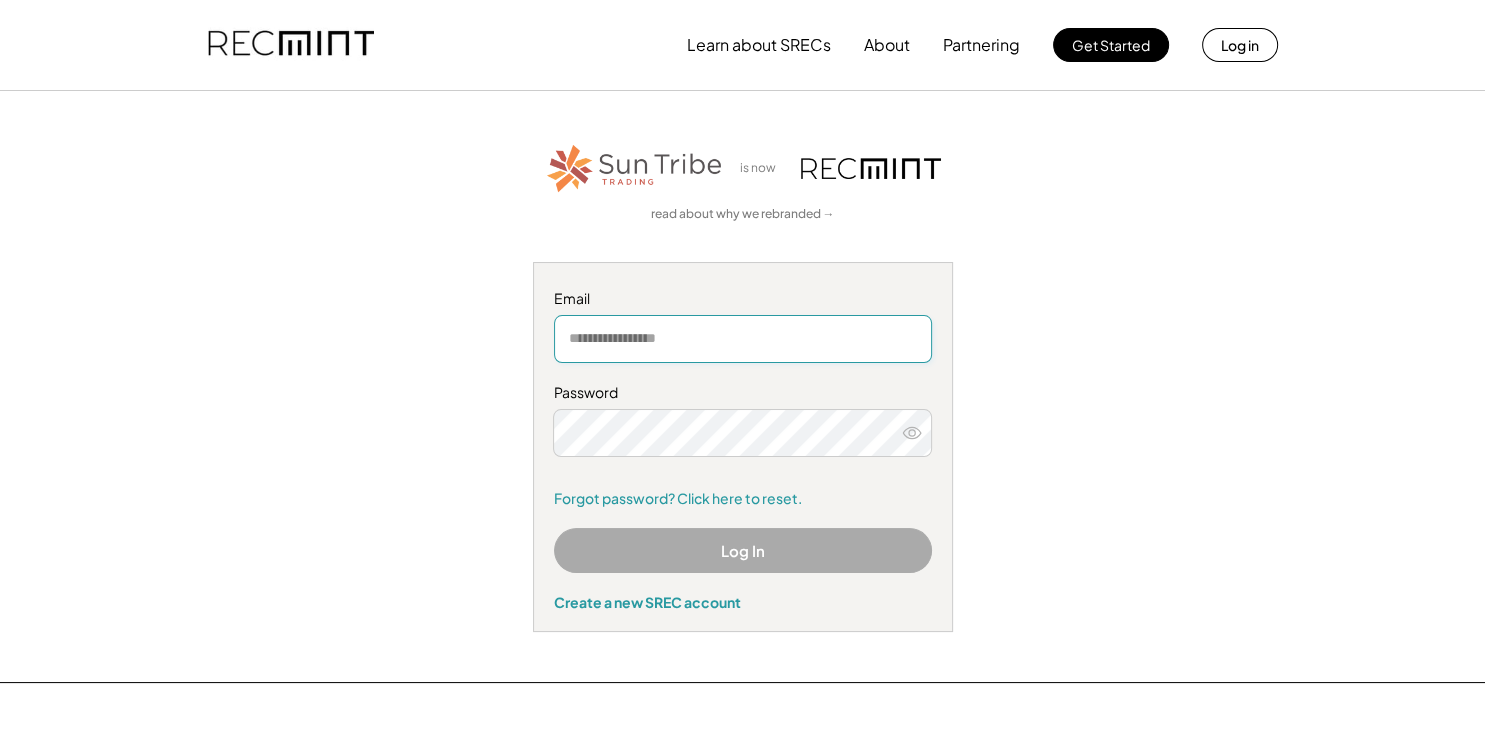 click at bounding box center (743, 339) 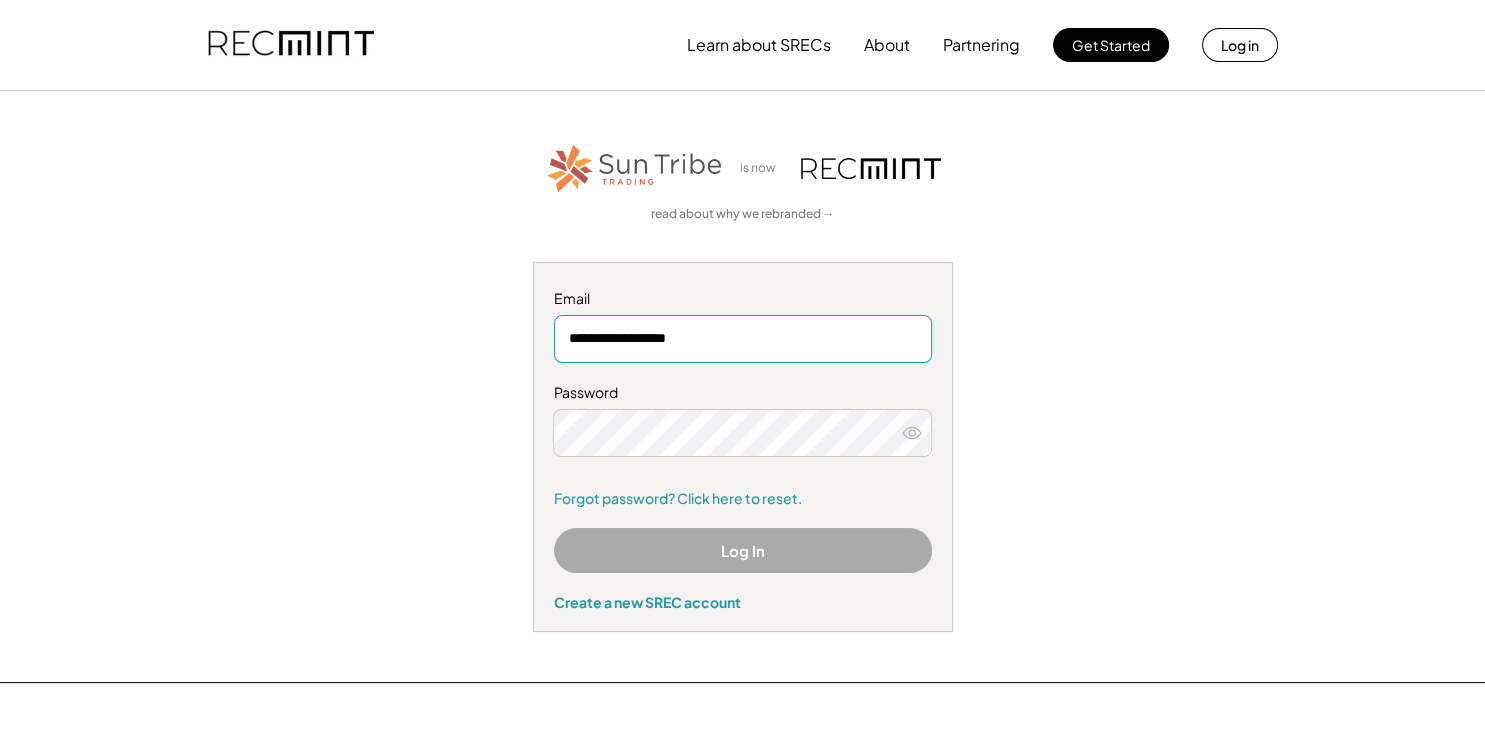 type on "**********" 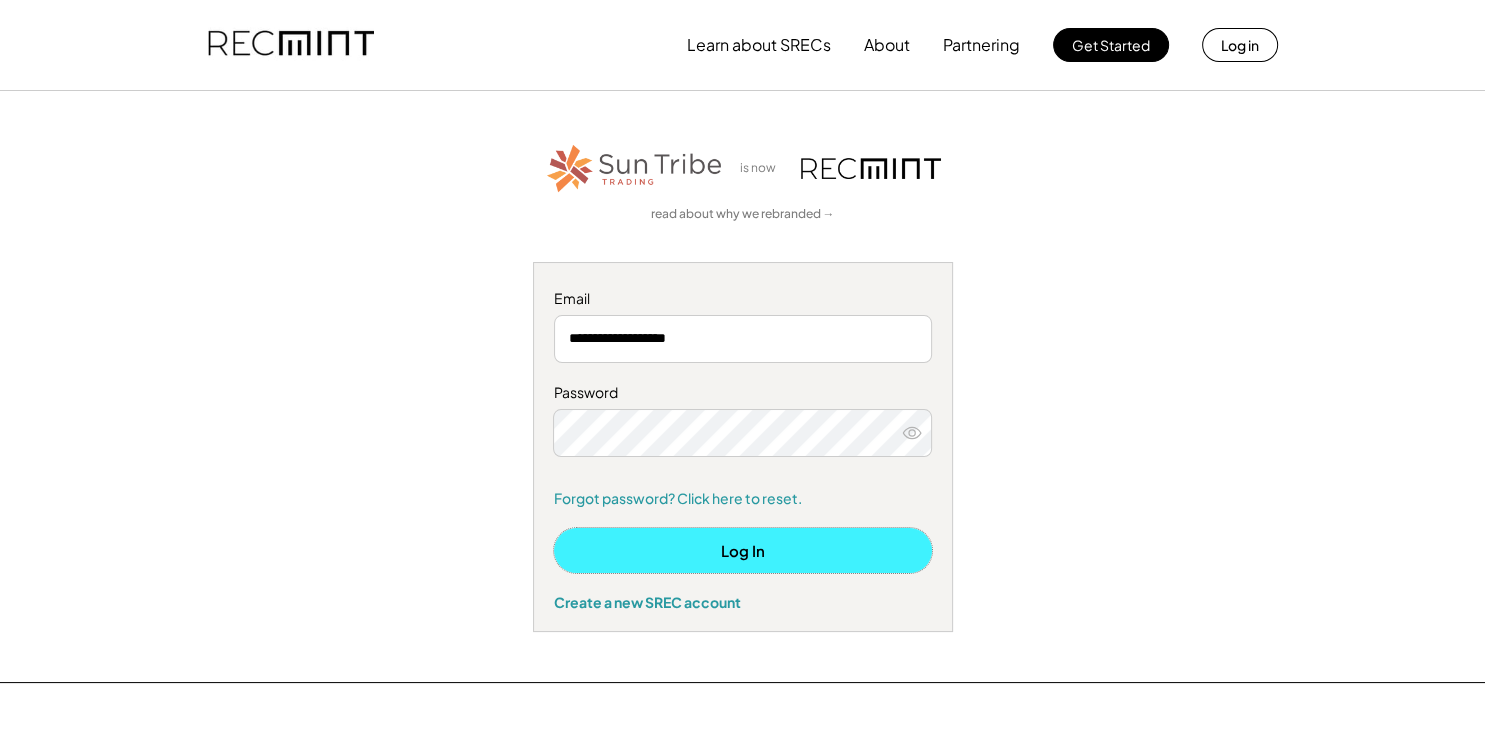 click on "Log In" at bounding box center (743, 550) 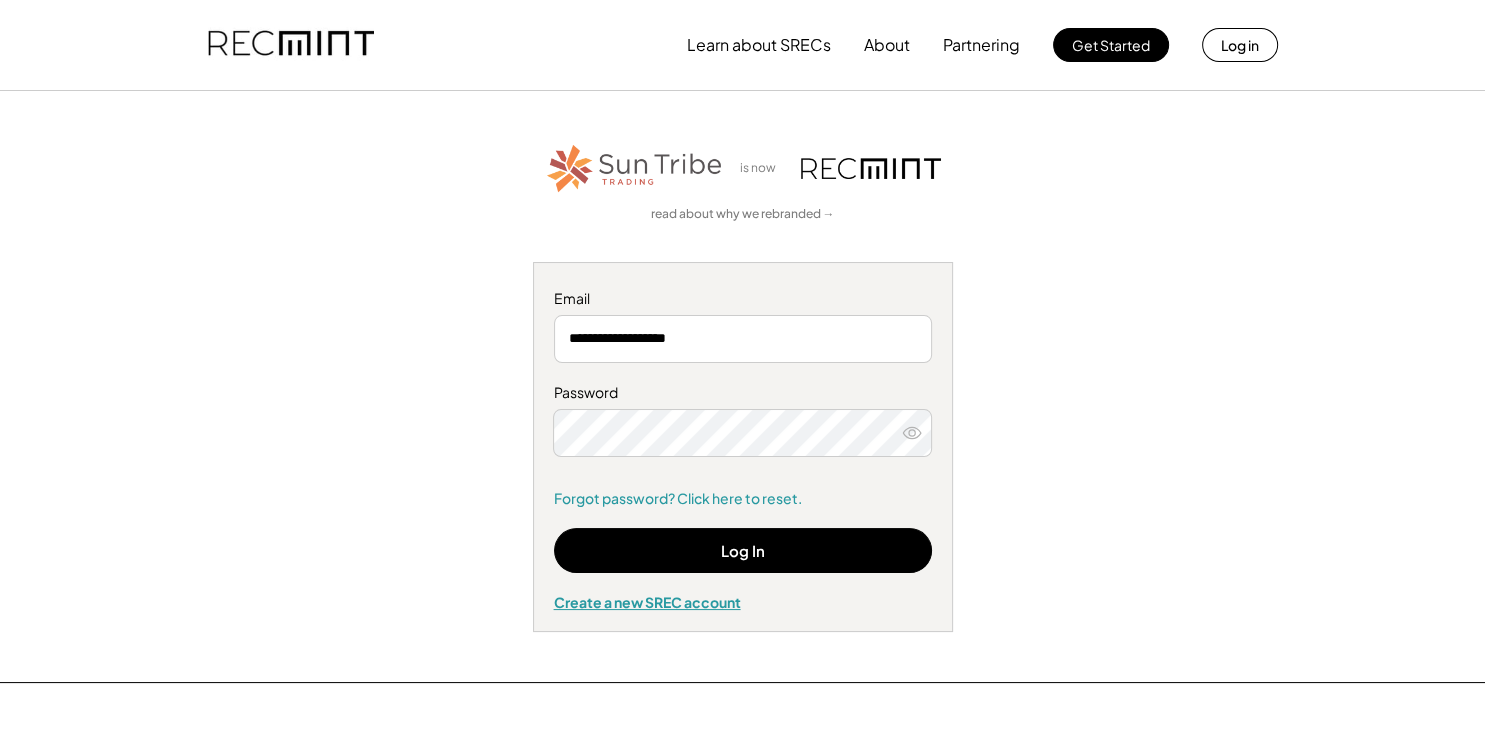 click on "Create a new SREC account" at bounding box center (743, 602) 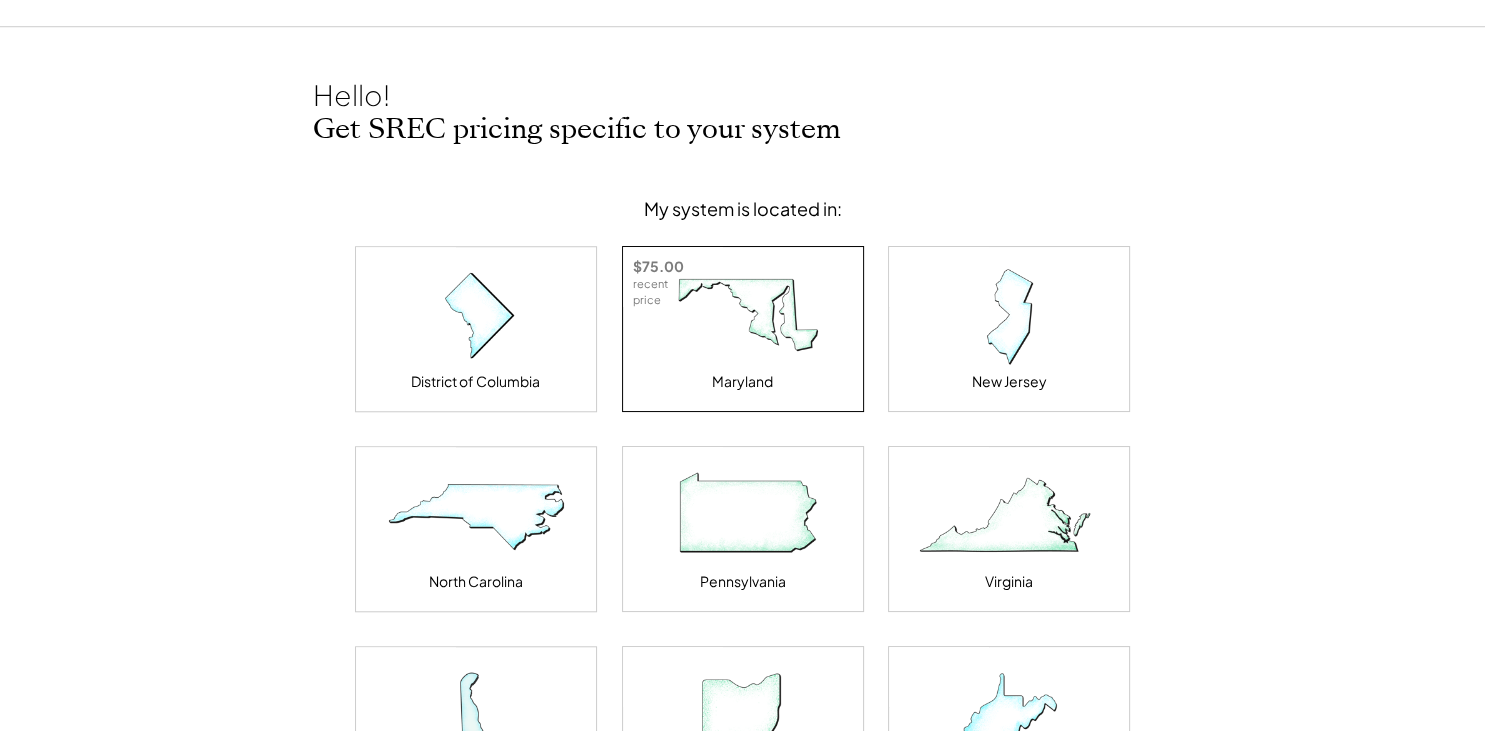 scroll, scrollTop: 105, scrollLeft: 0, axis: vertical 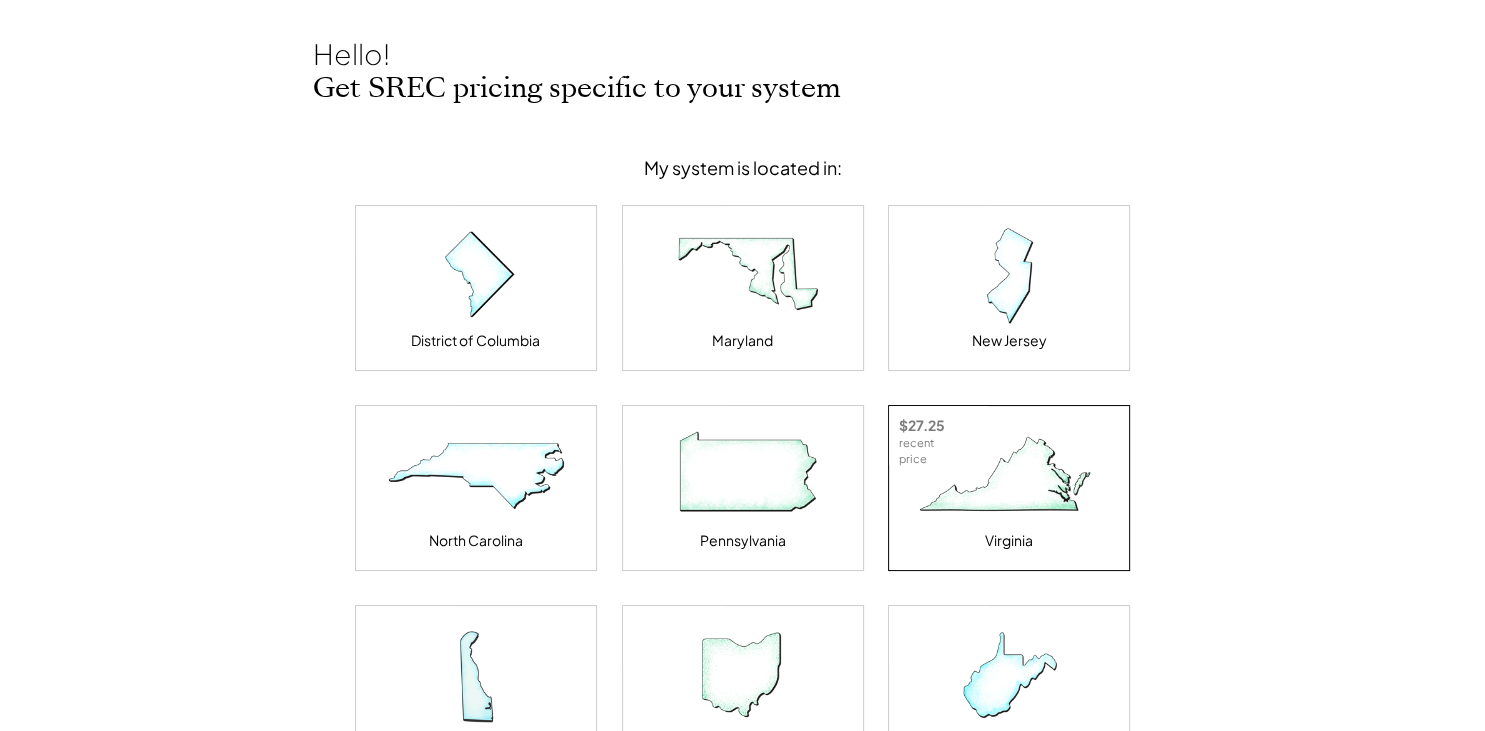 click at bounding box center [1009, 476] 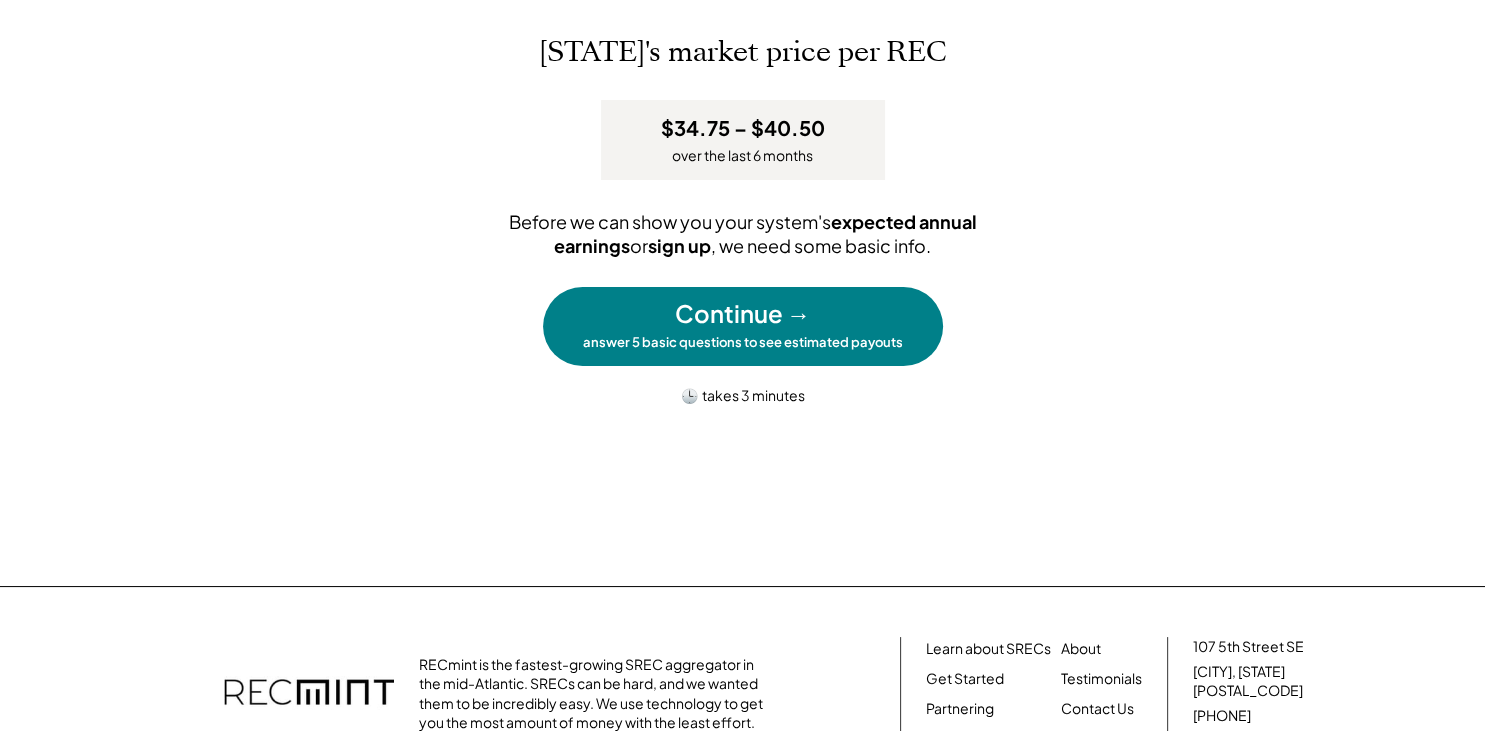 click on "Continue →" at bounding box center [743, 314] 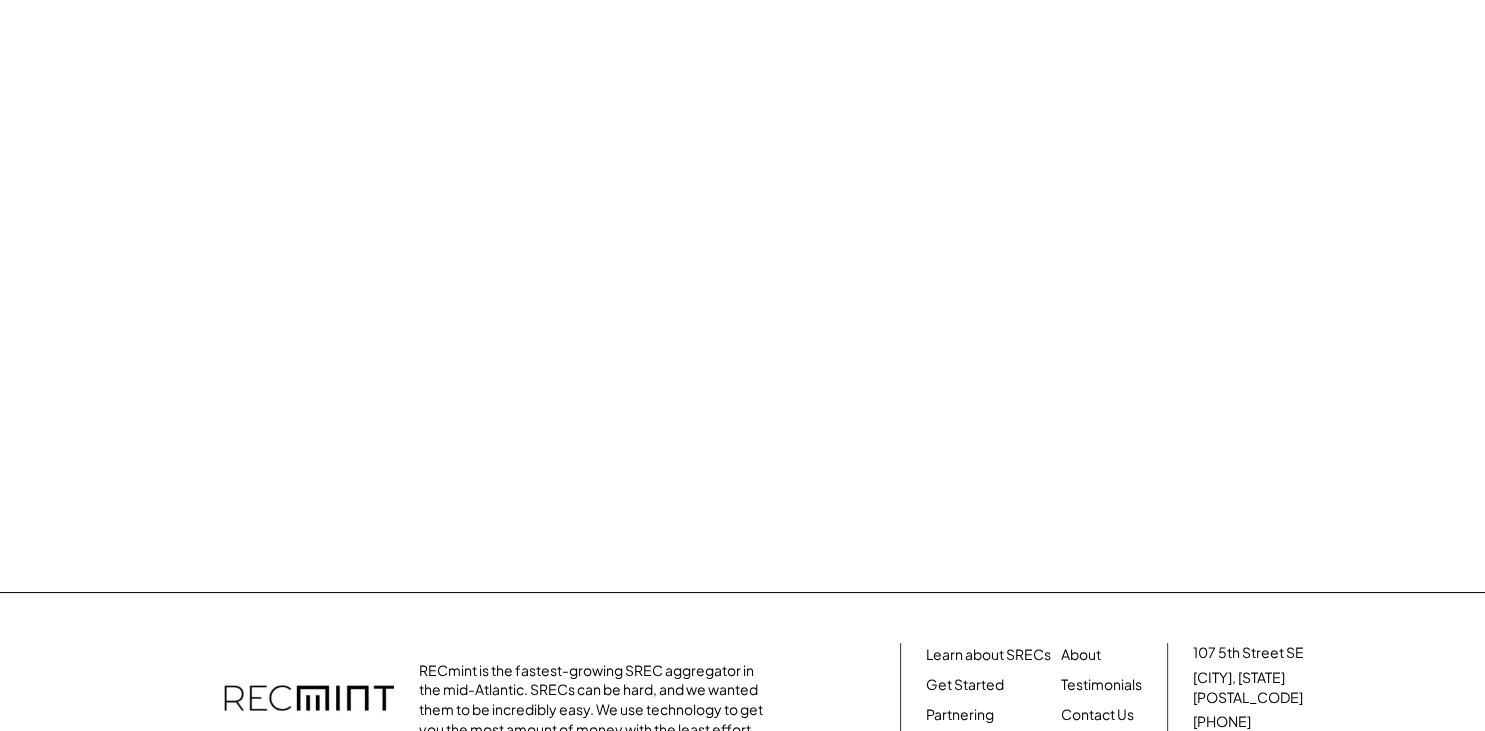 scroll, scrollTop: 0, scrollLeft: 0, axis: both 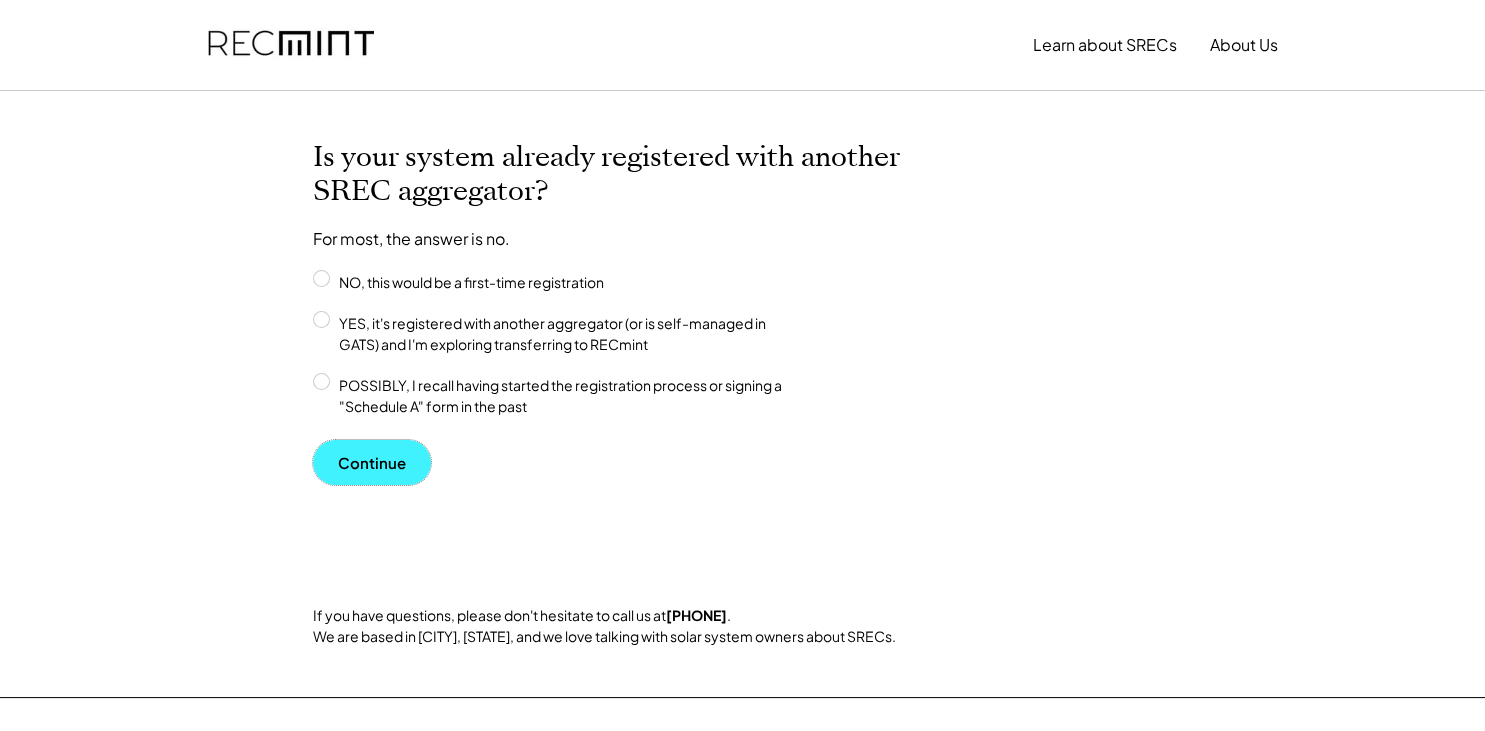 click on "Continue" at bounding box center [372, 462] 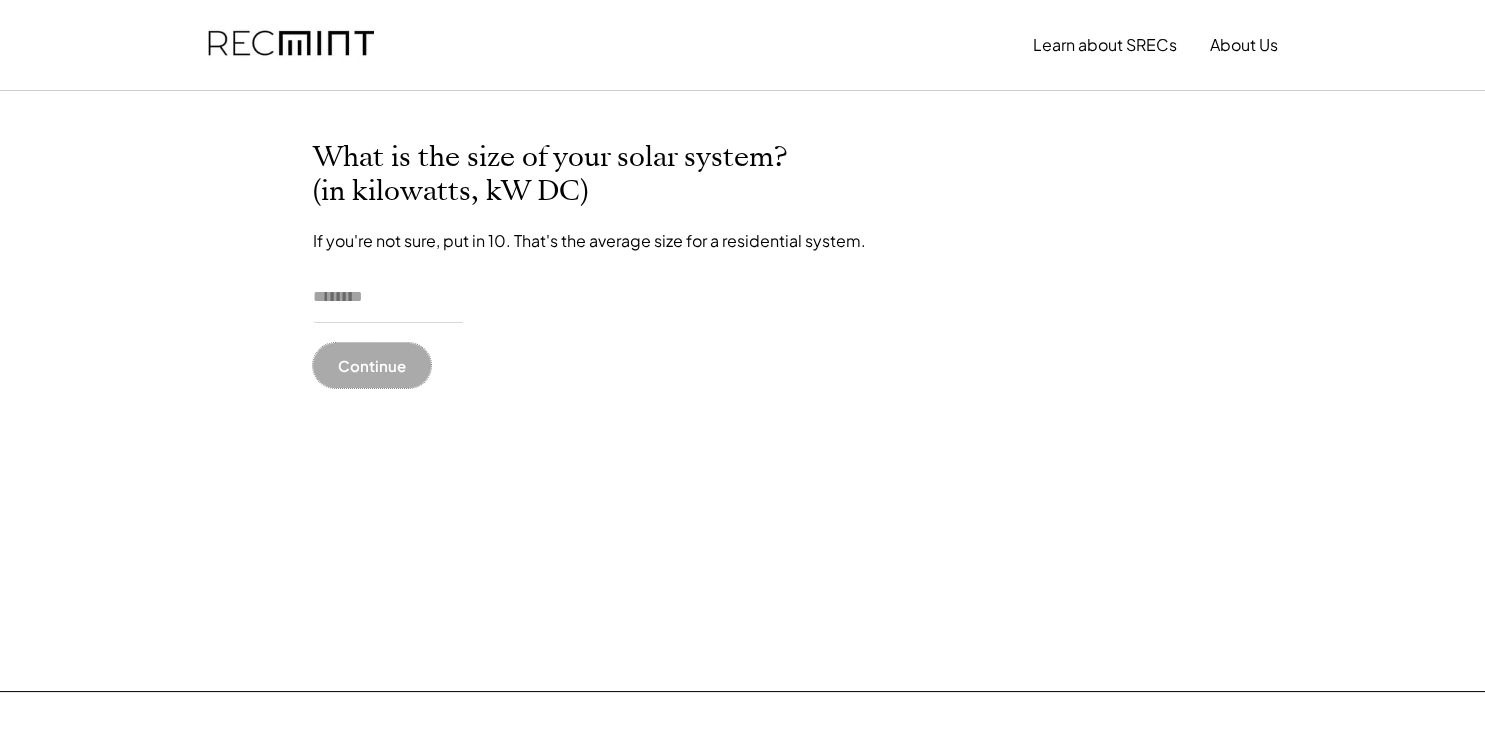 click on "Continue" at bounding box center (372, 365) 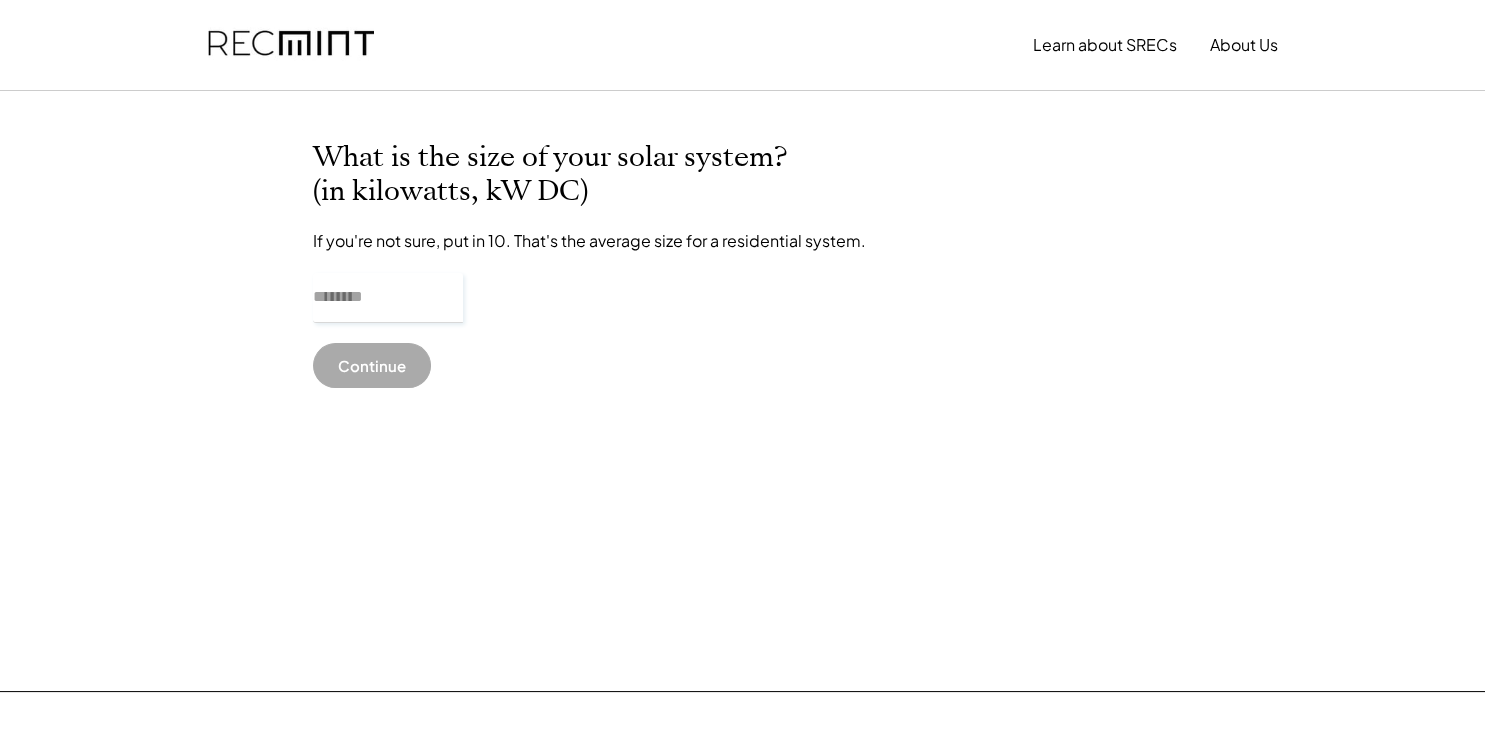 click at bounding box center [388, 298] 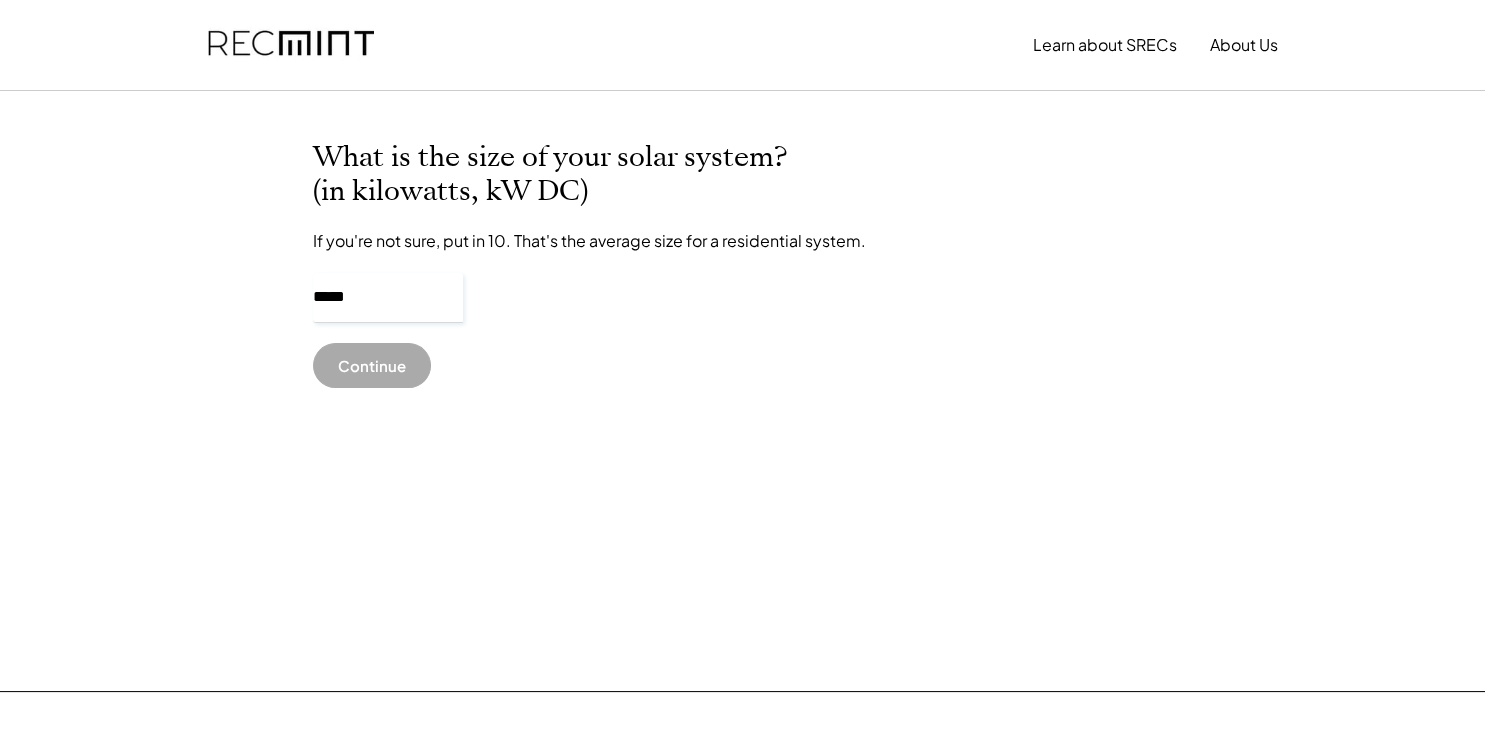 type on "******" 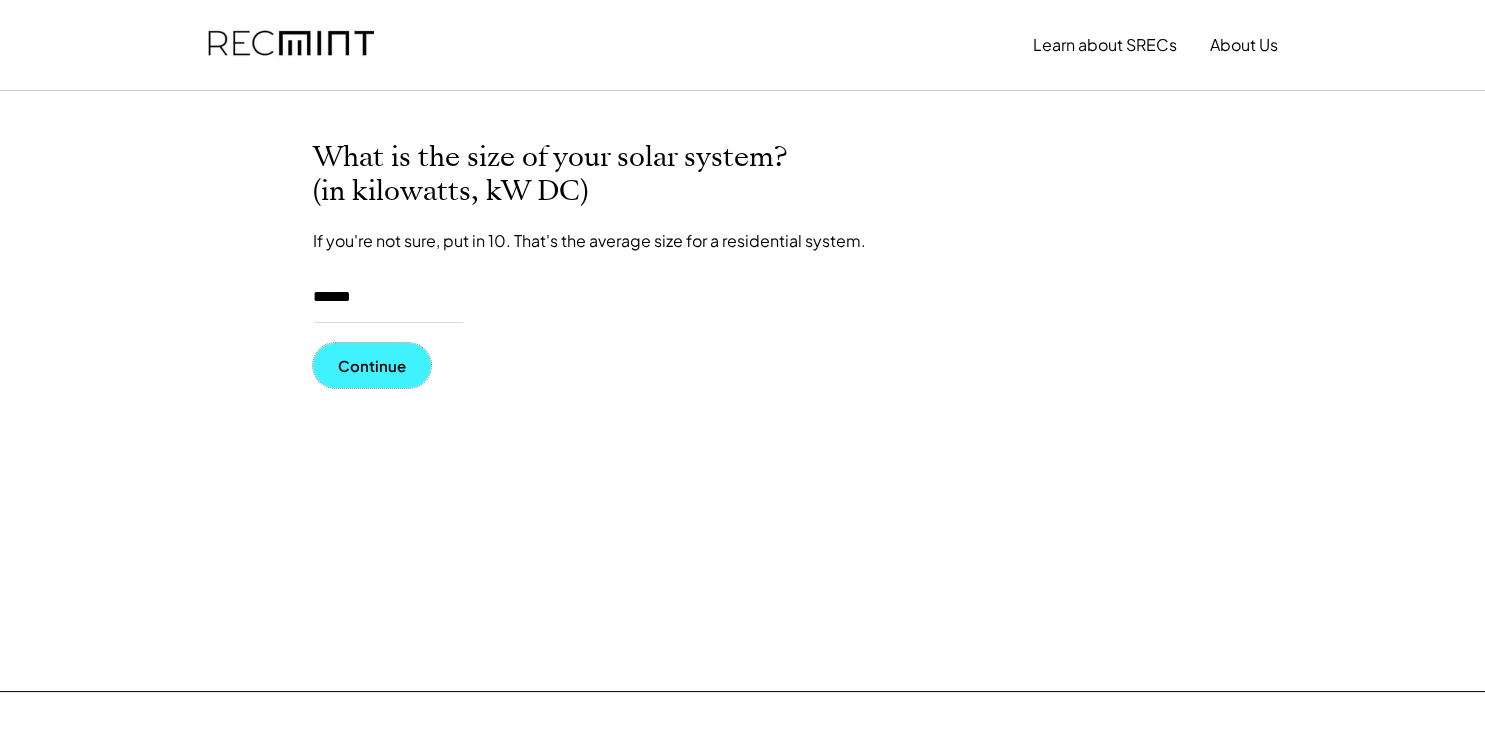 click on "Continue" at bounding box center (372, 365) 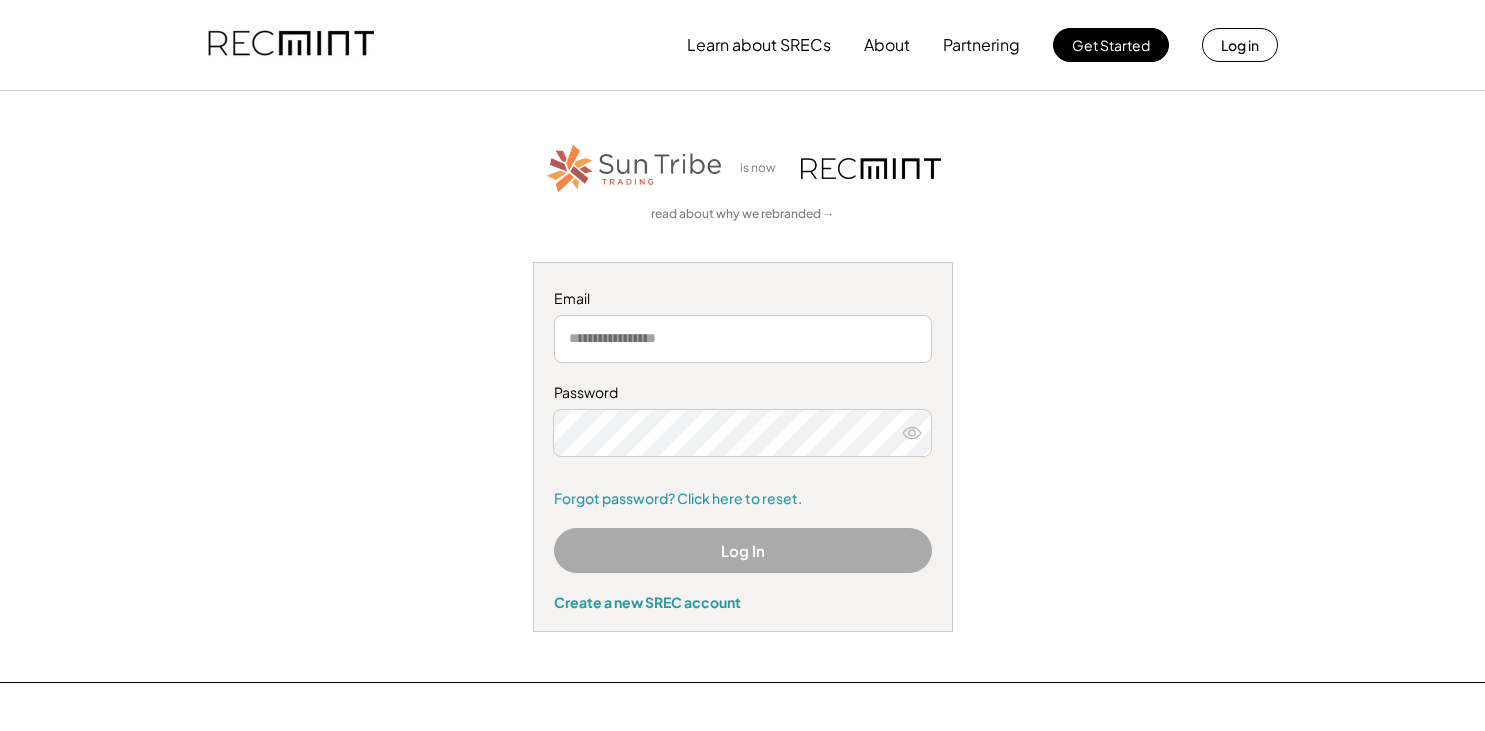 scroll, scrollTop: 0, scrollLeft: 0, axis: both 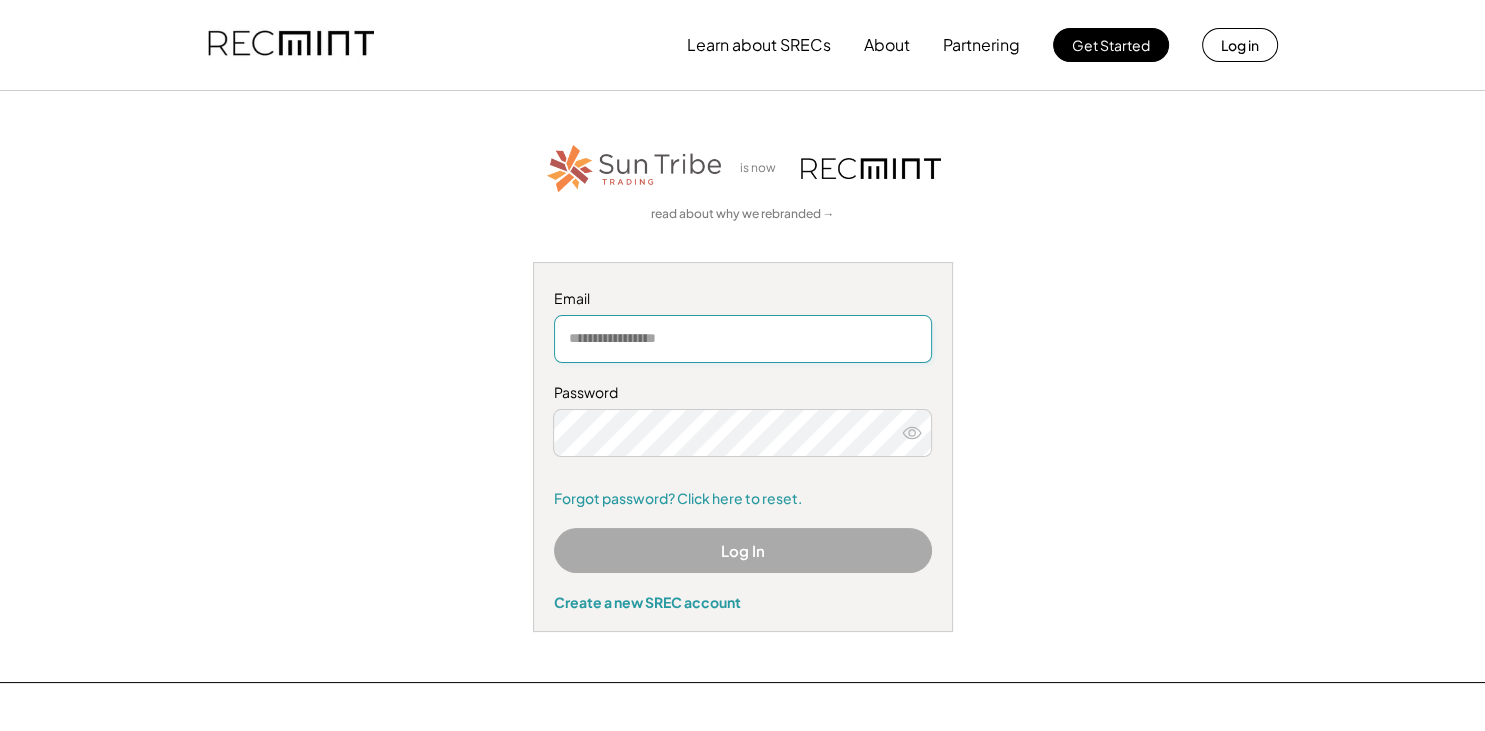 click at bounding box center (743, 339) 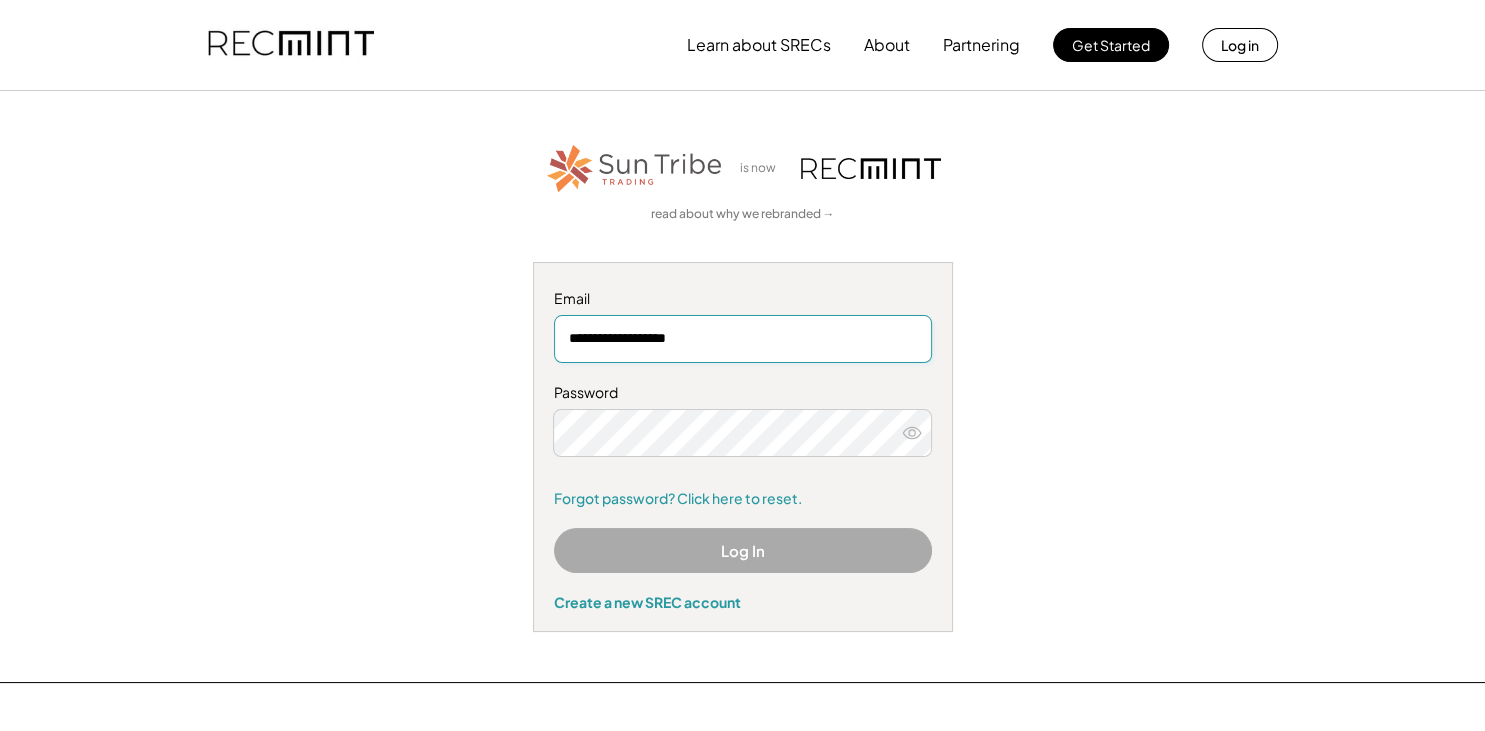type on "**********" 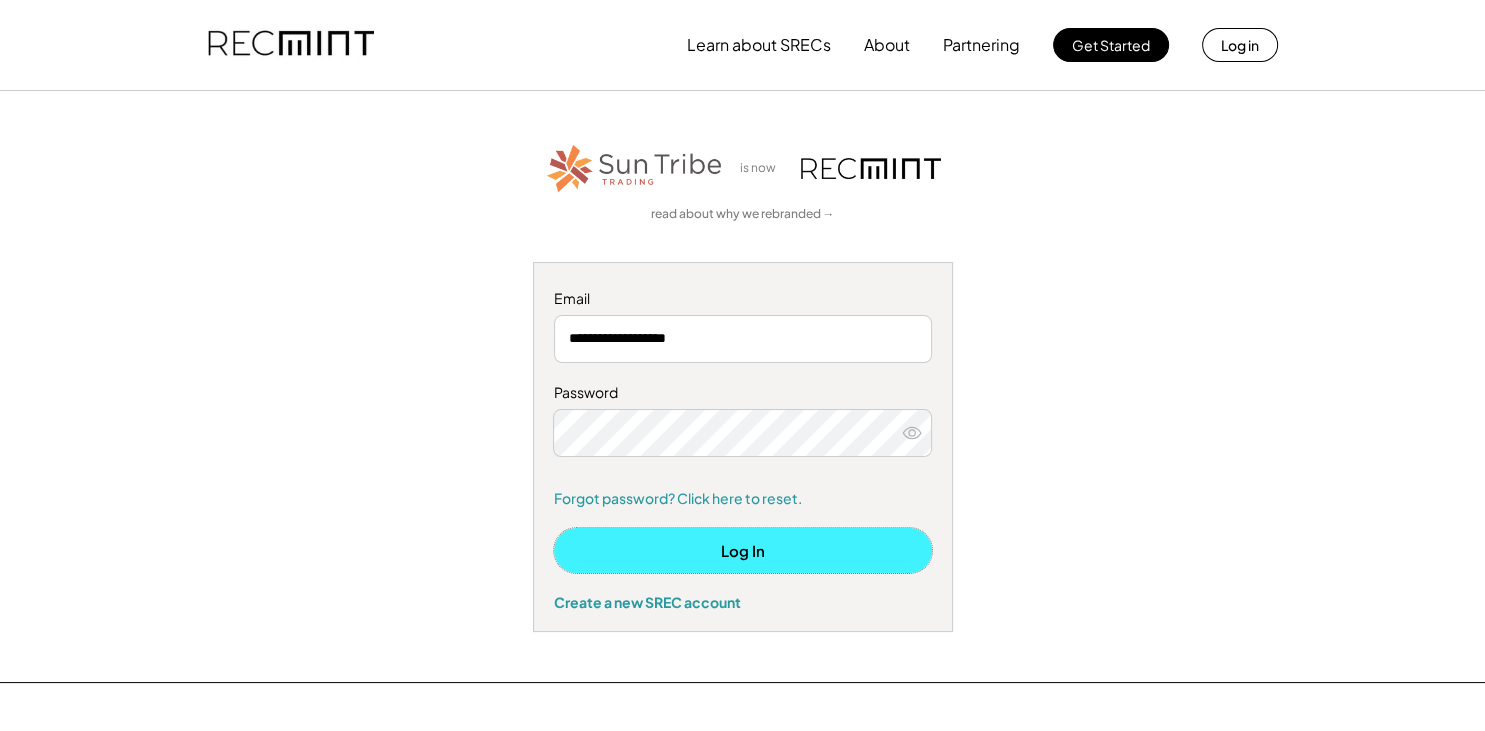 click on "Log In" at bounding box center (743, 550) 